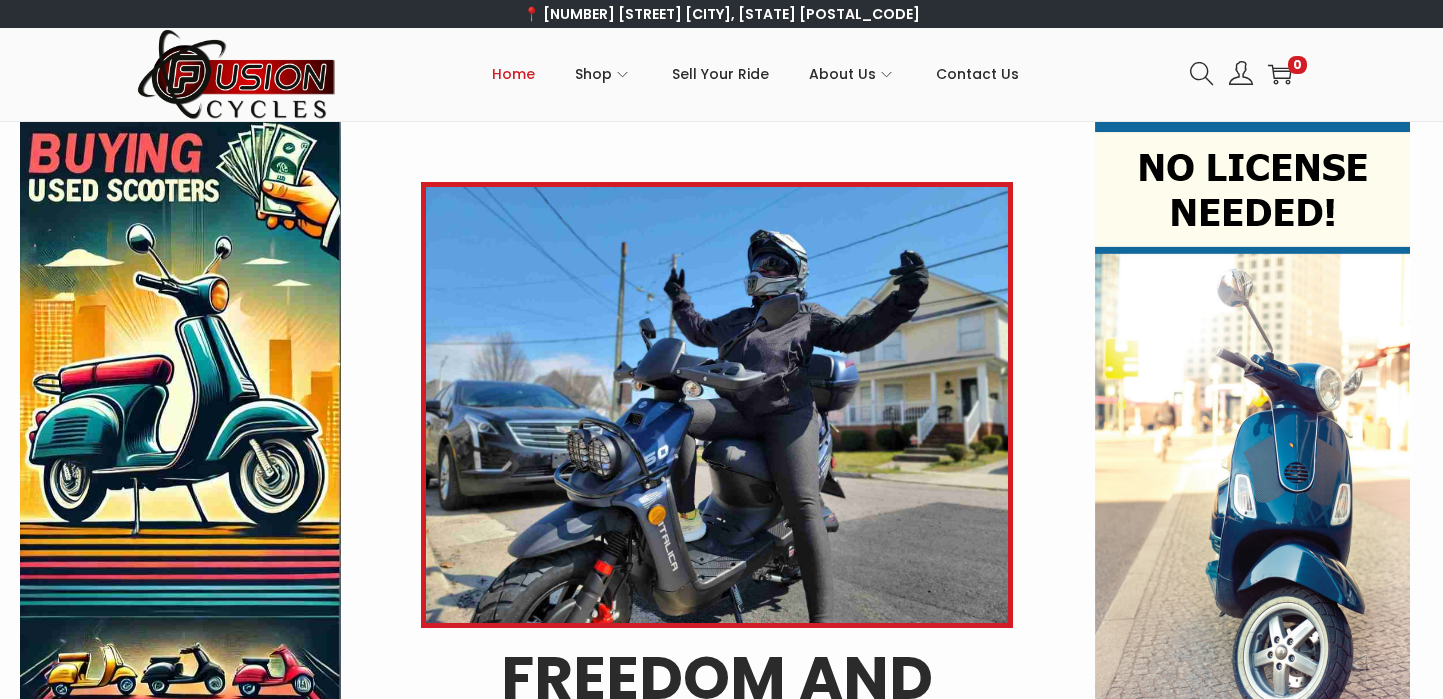 scroll, scrollTop: 0, scrollLeft: 0, axis: both 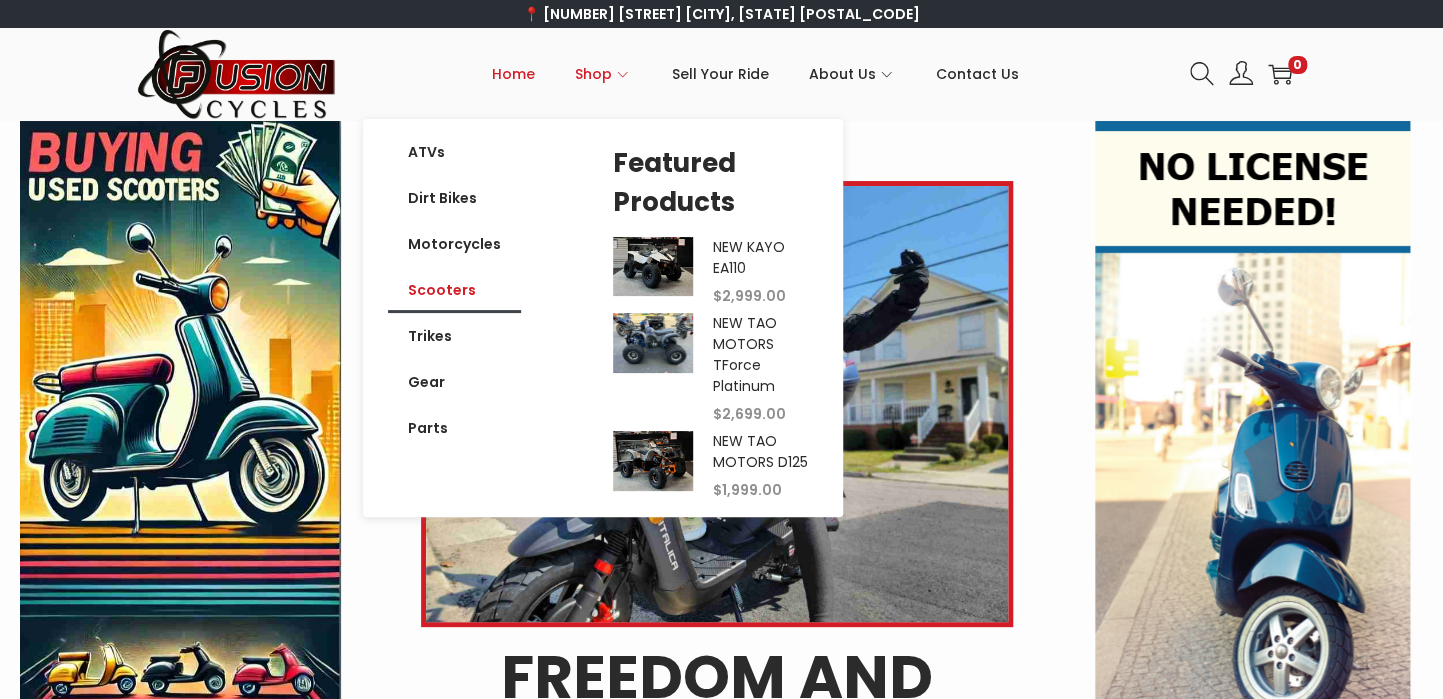 click on "Scooters" 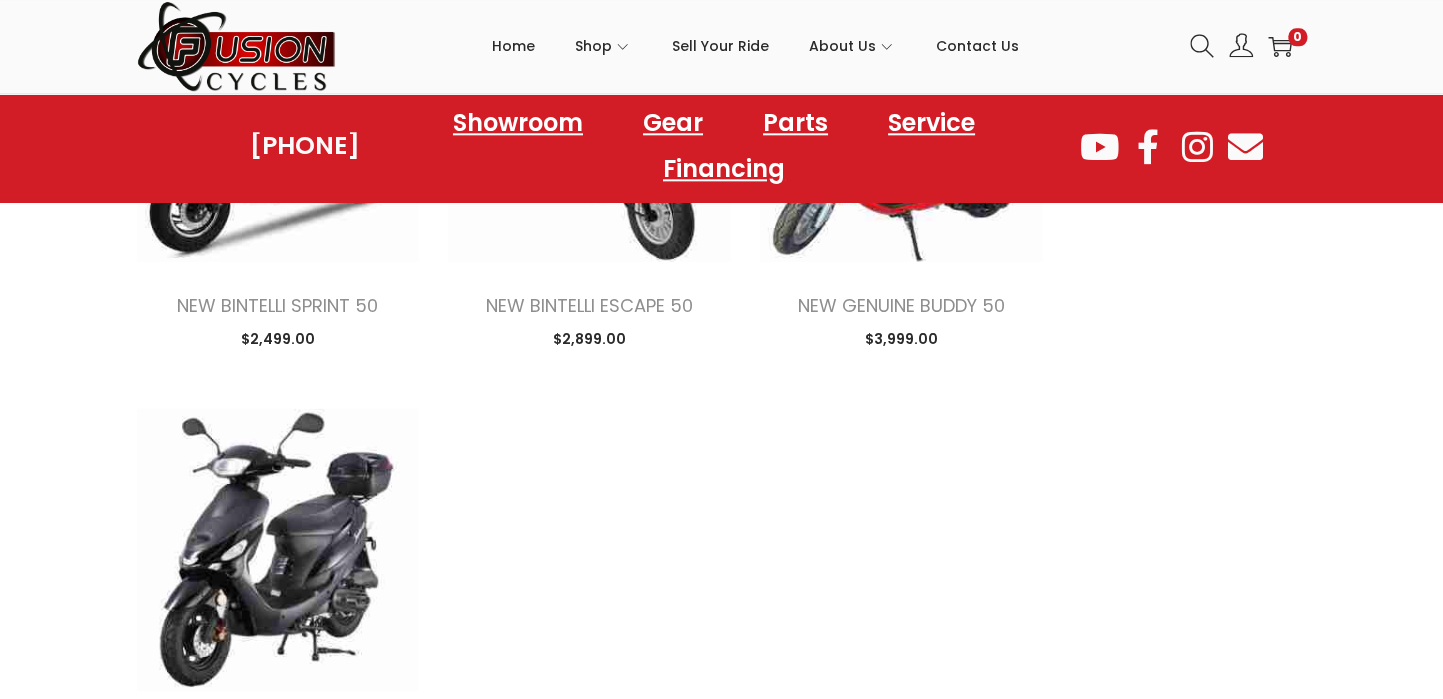 scroll, scrollTop: 2201, scrollLeft: 0, axis: vertical 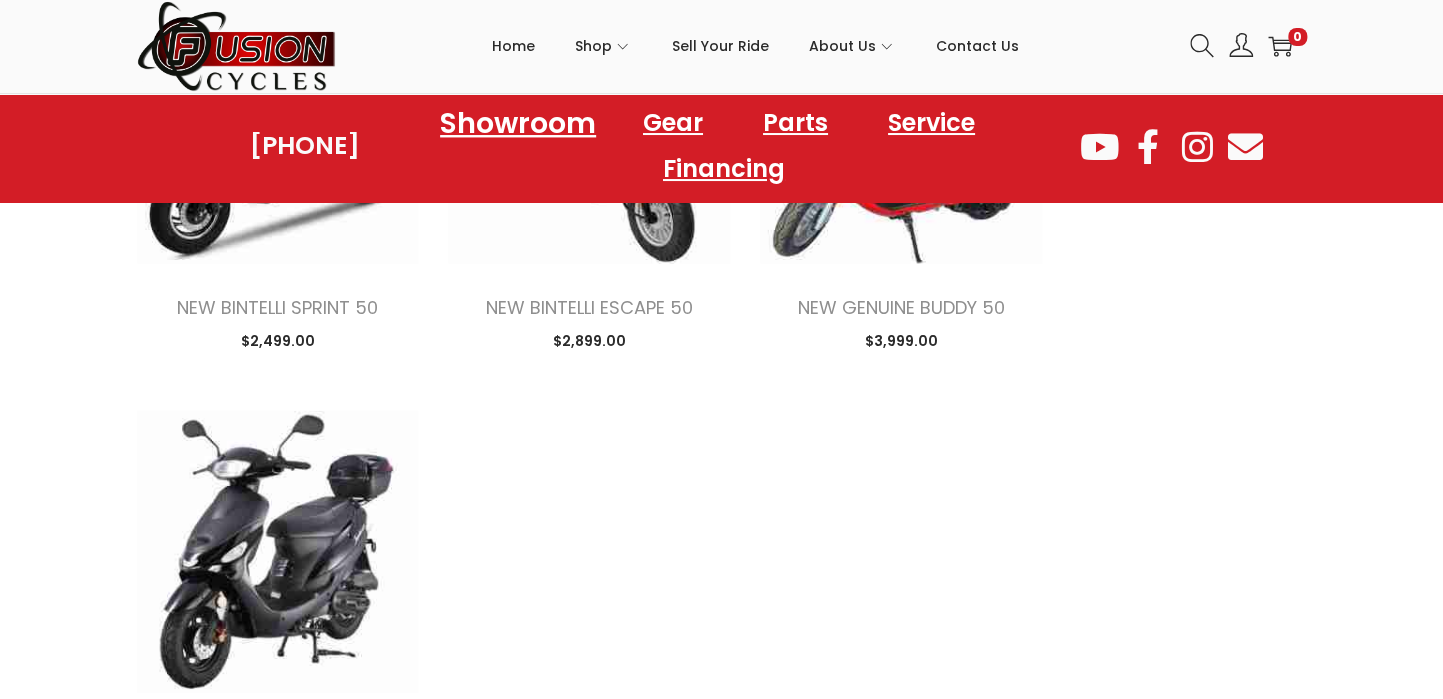 click on "Showroom" 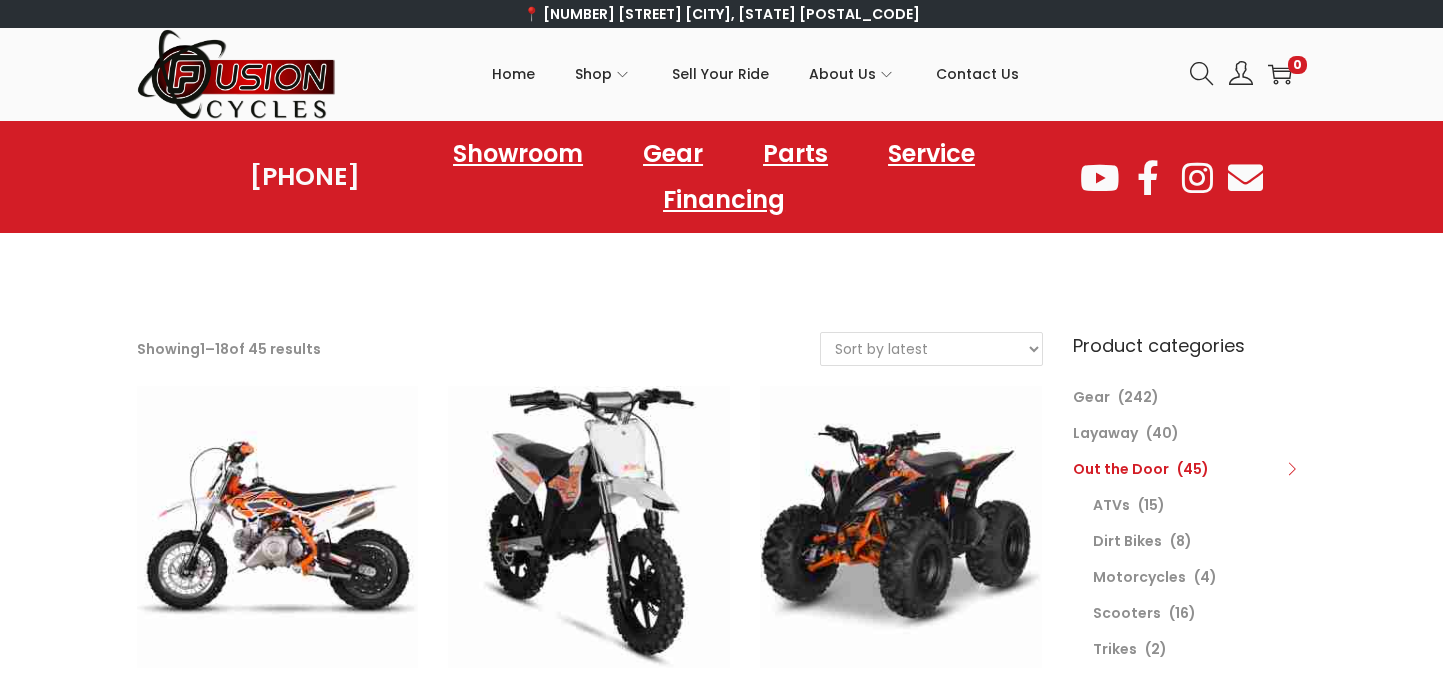scroll, scrollTop: 0, scrollLeft: 0, axis: both 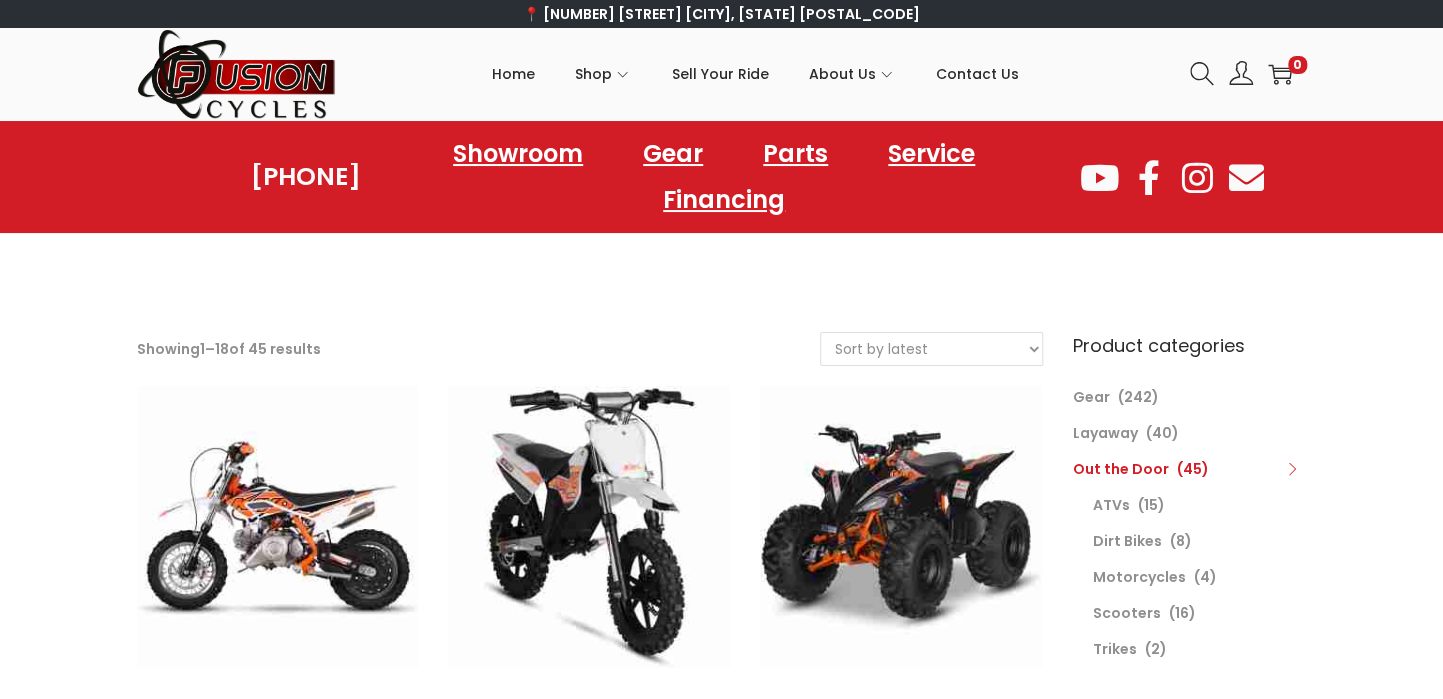 select on "price" 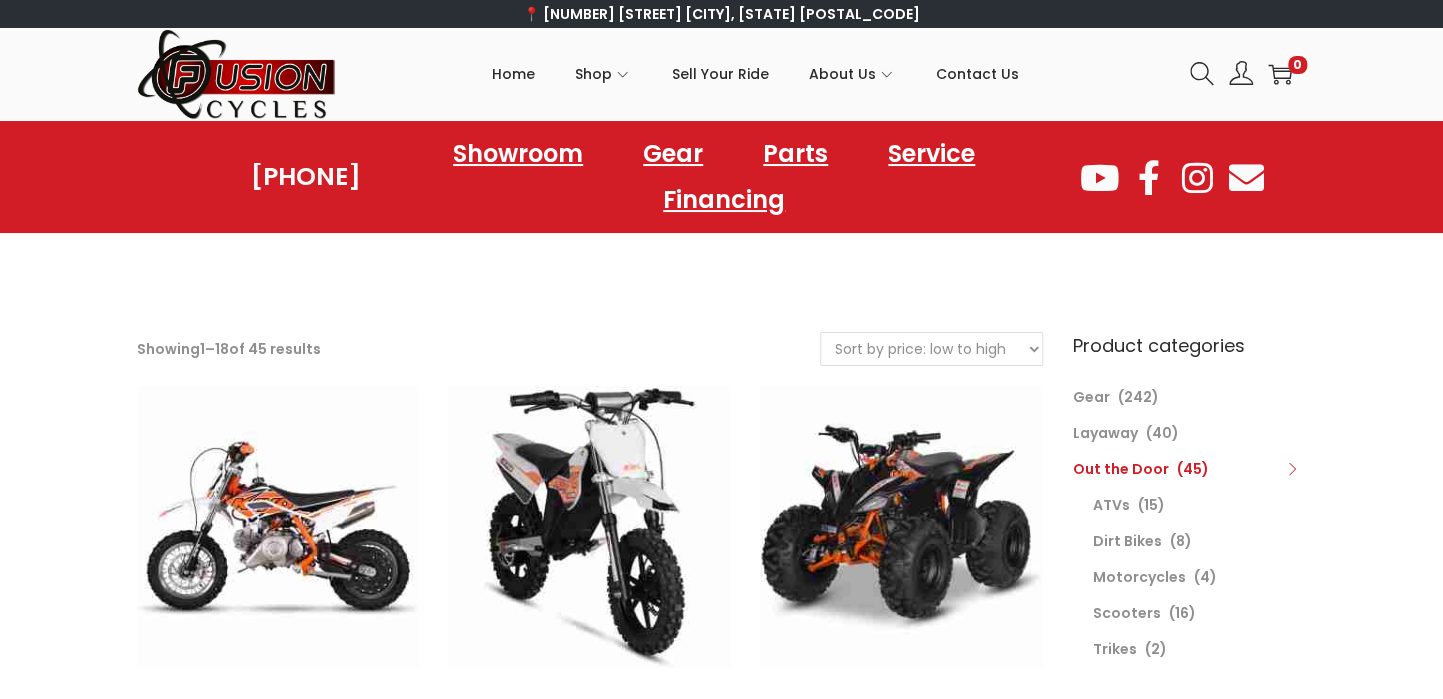 click on "Sort by price: low to high" at bounding box center [0, 0] 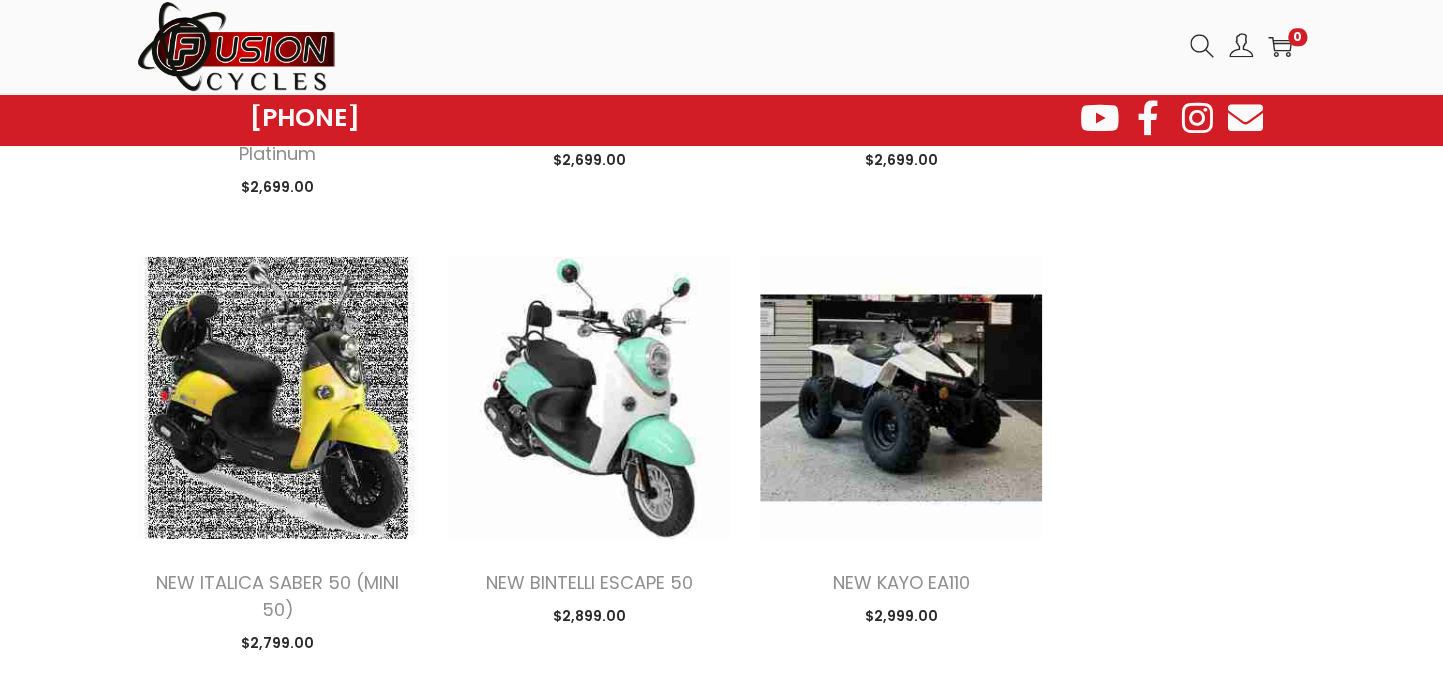 scroll, scrollTop: 2728, scrollLeft: 0, axis: vertical 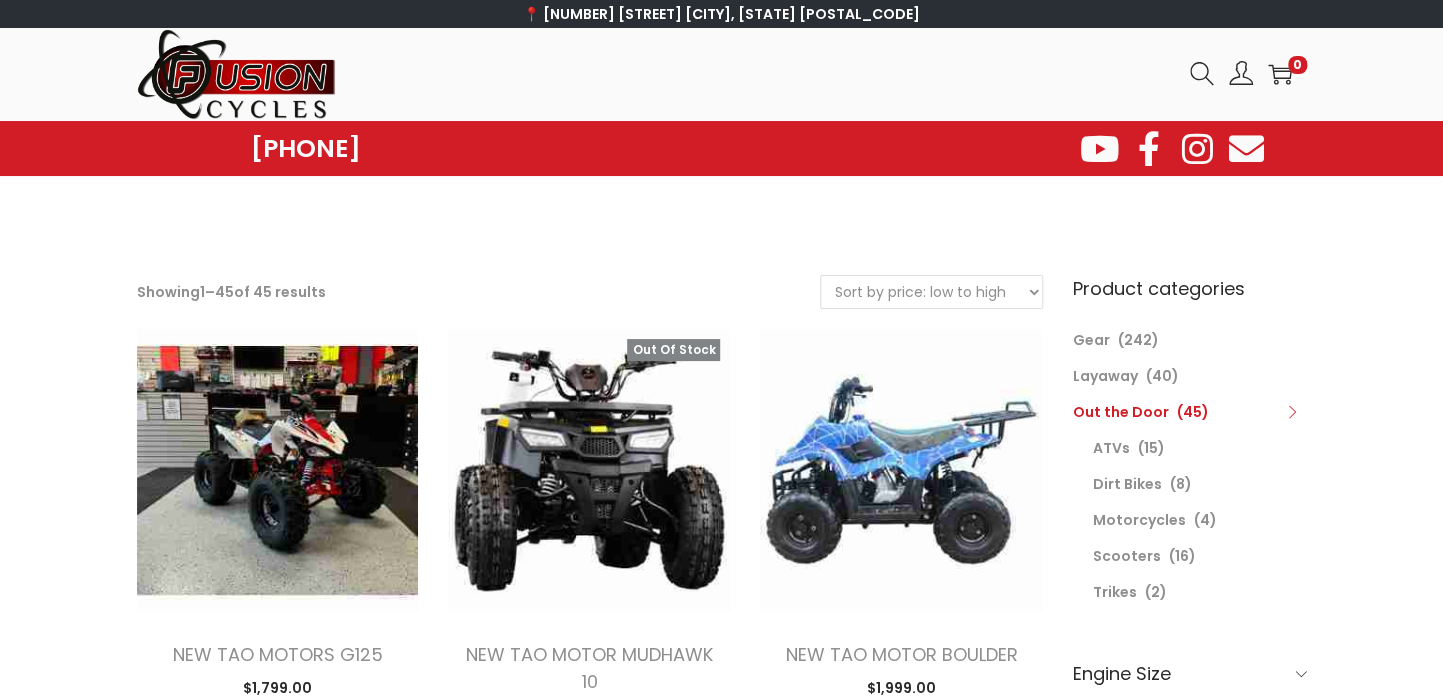 drag, startPoint x: 902, startPoint y: 284, endPoint x: 716, endPoint y: 253, distance: 188.56564 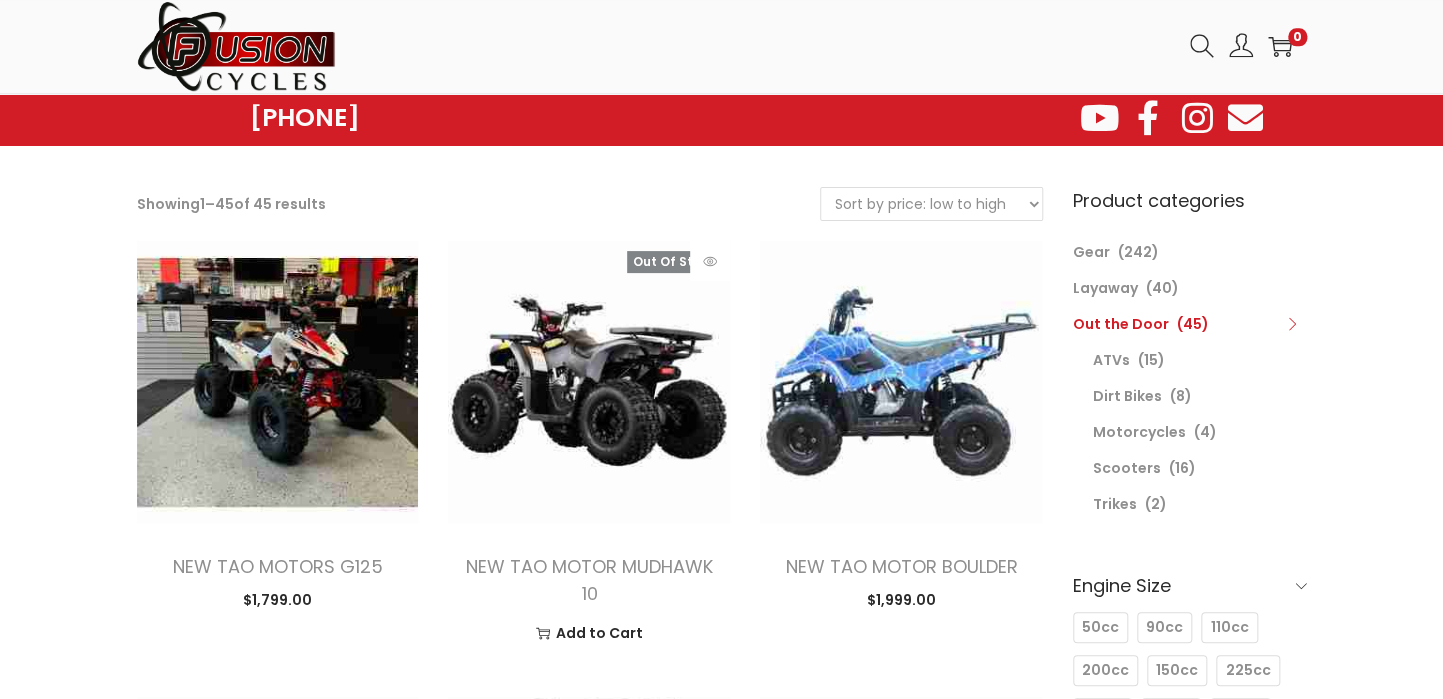scroll, scrollTop: 0, scrollLeft: 0, axis: both 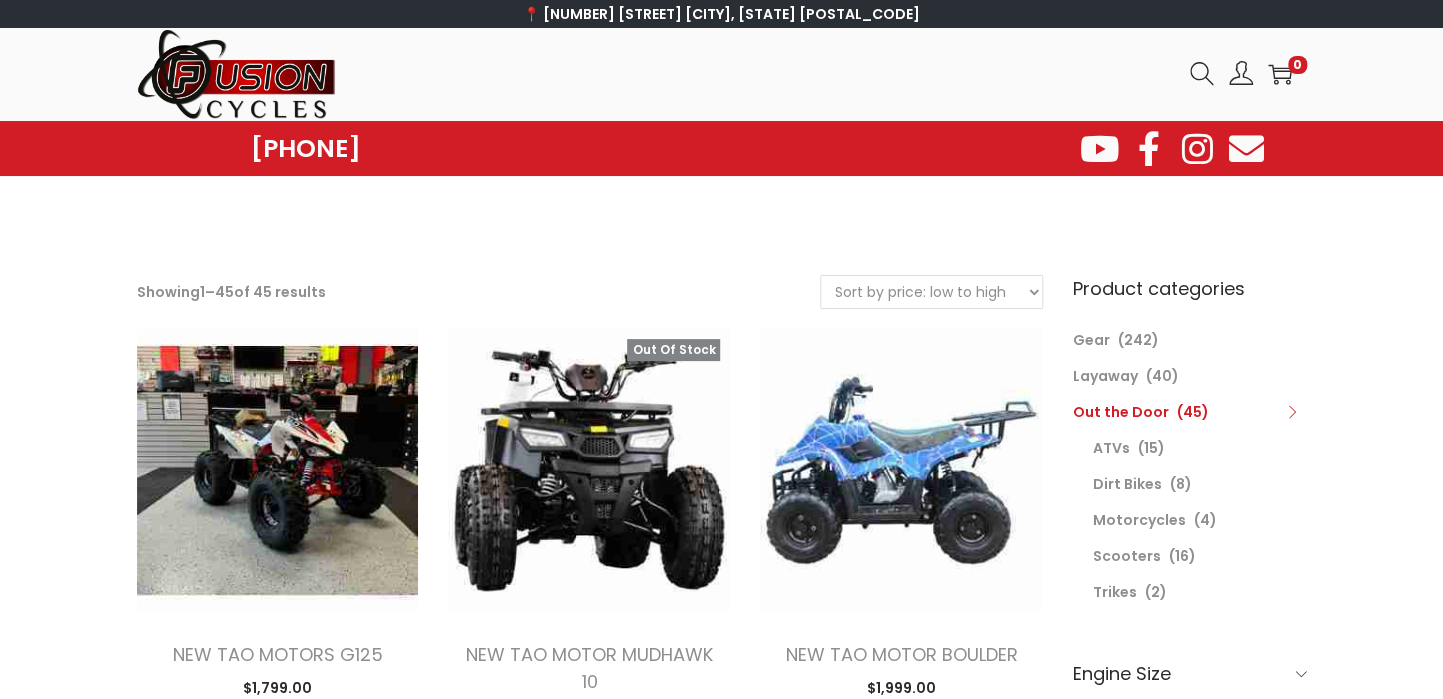 click at bounding box center [237, 74] 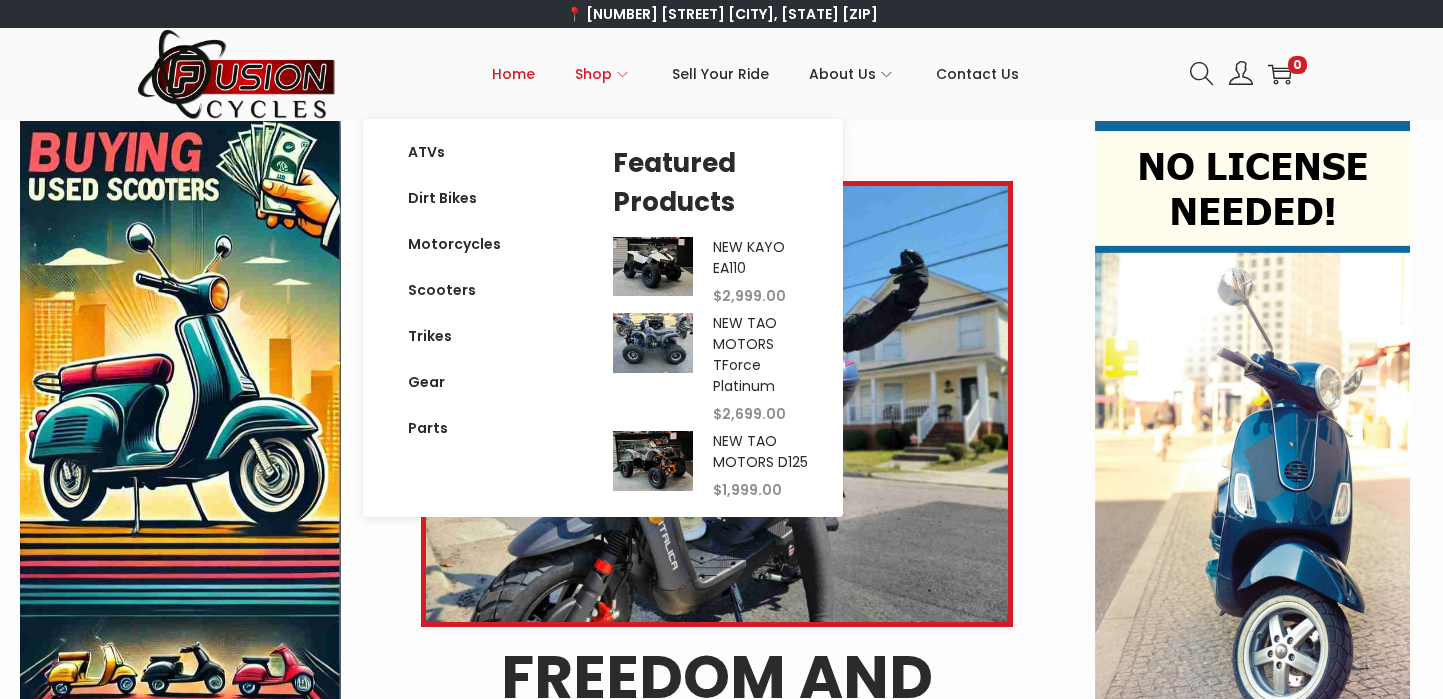 scroll, scrollTop: 0, scrollLeft: 0, axis: both 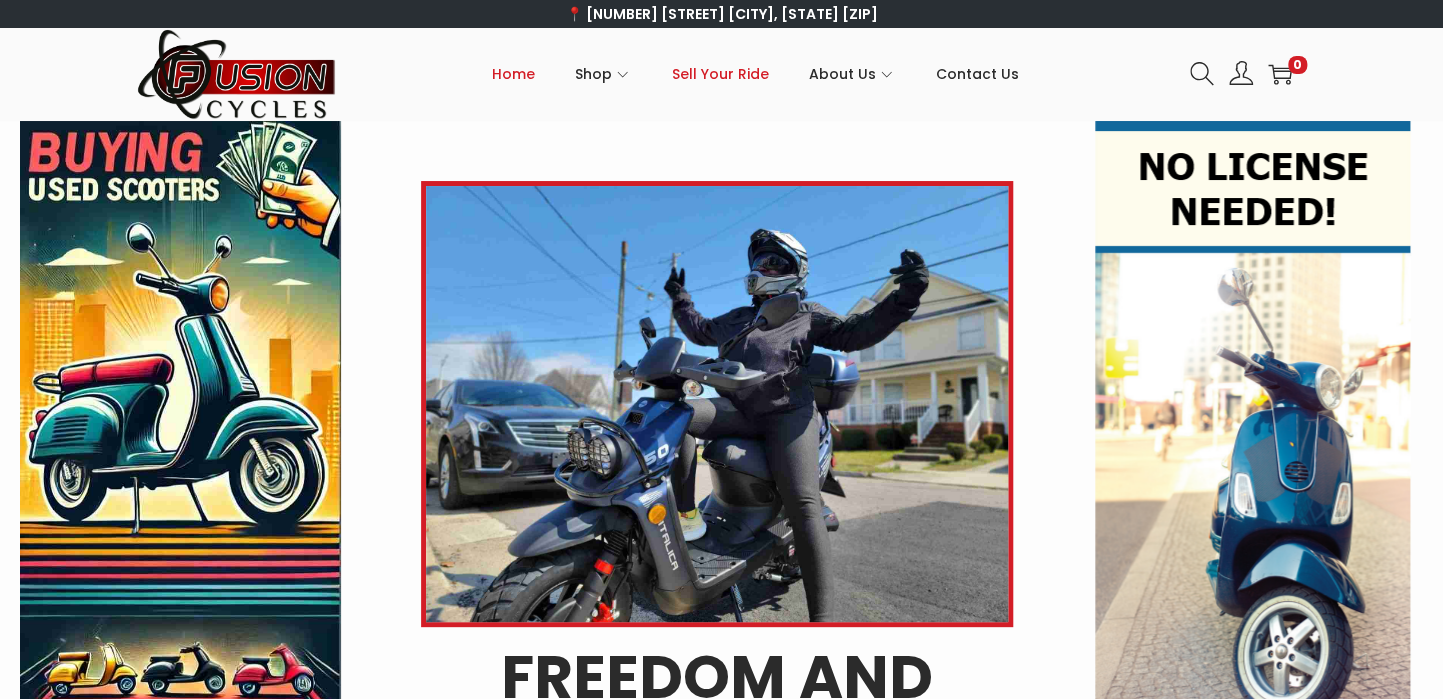 click on "Sell Your Ride" at bounding box center (720, 74) 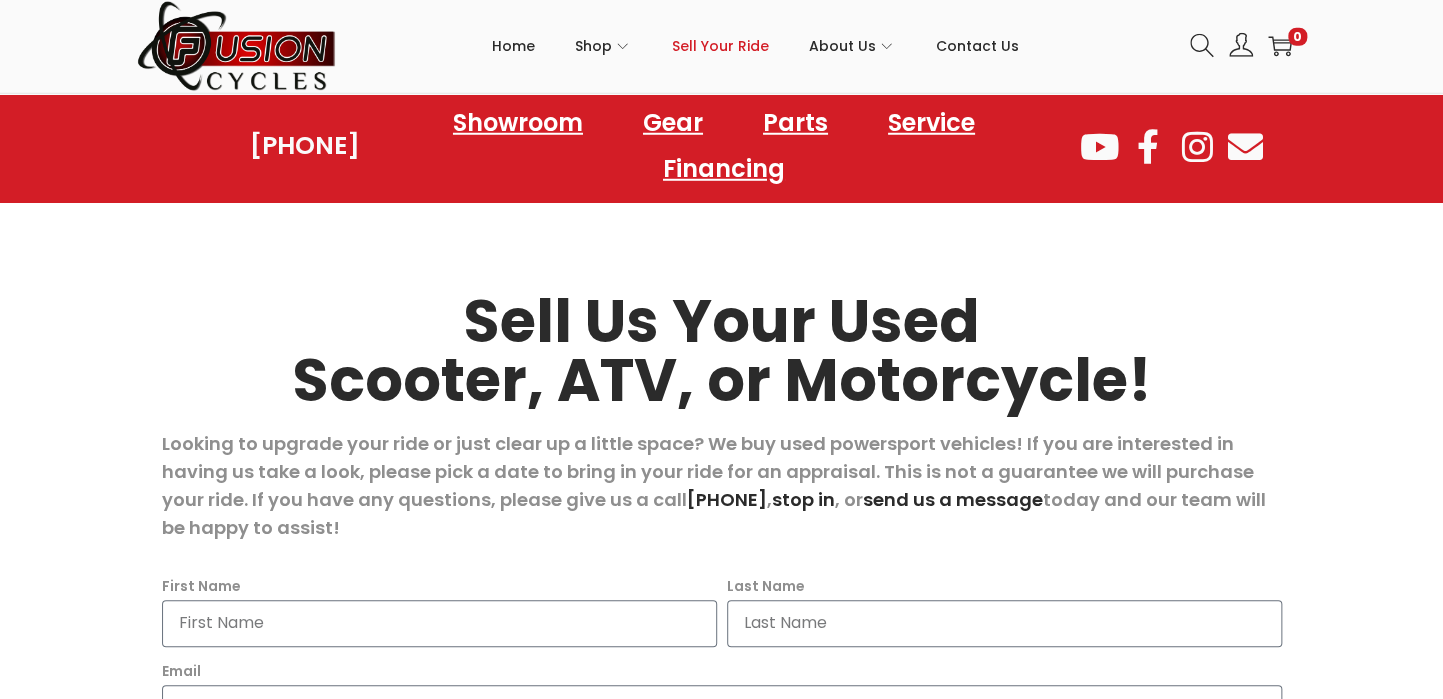 scroll, scrollTop: 0, scrollLeft: 0, axis: both 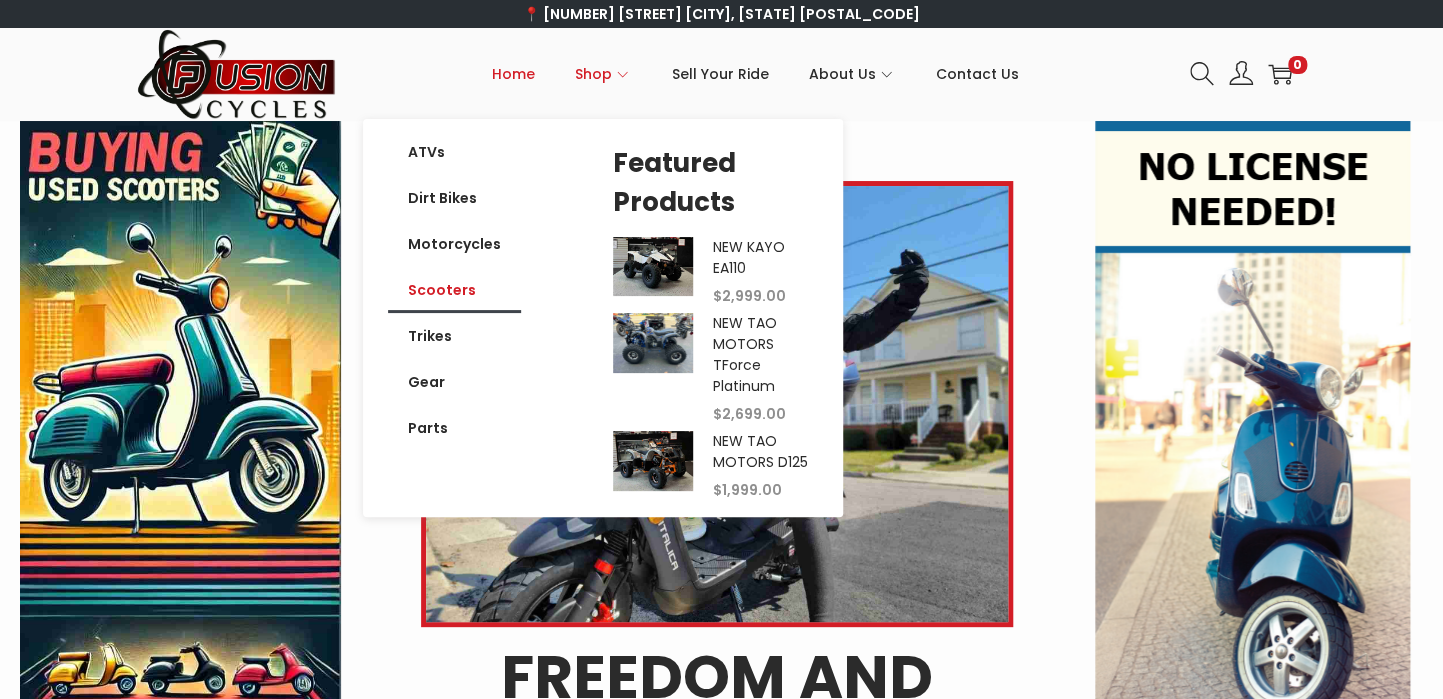 click on "Scooters" 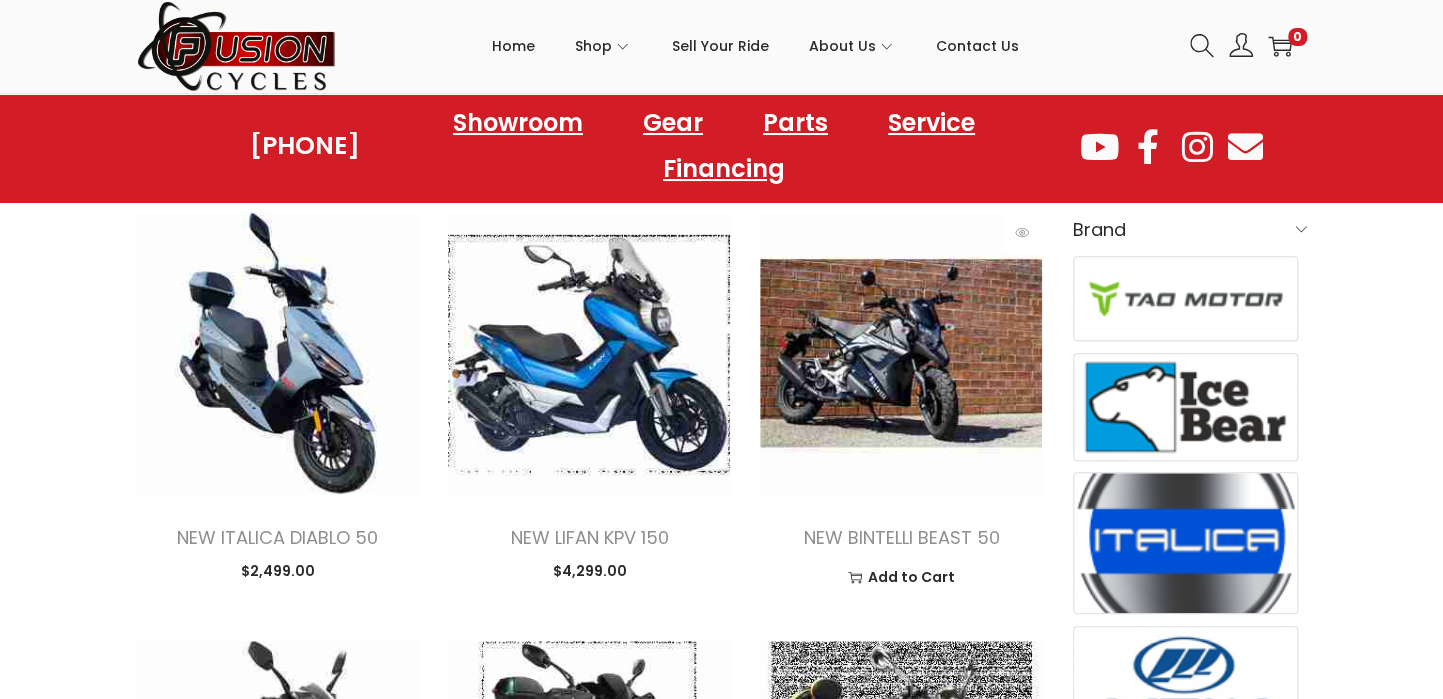 scroll, scrollTop: 629, scrollLeft: 0, axis: vertical 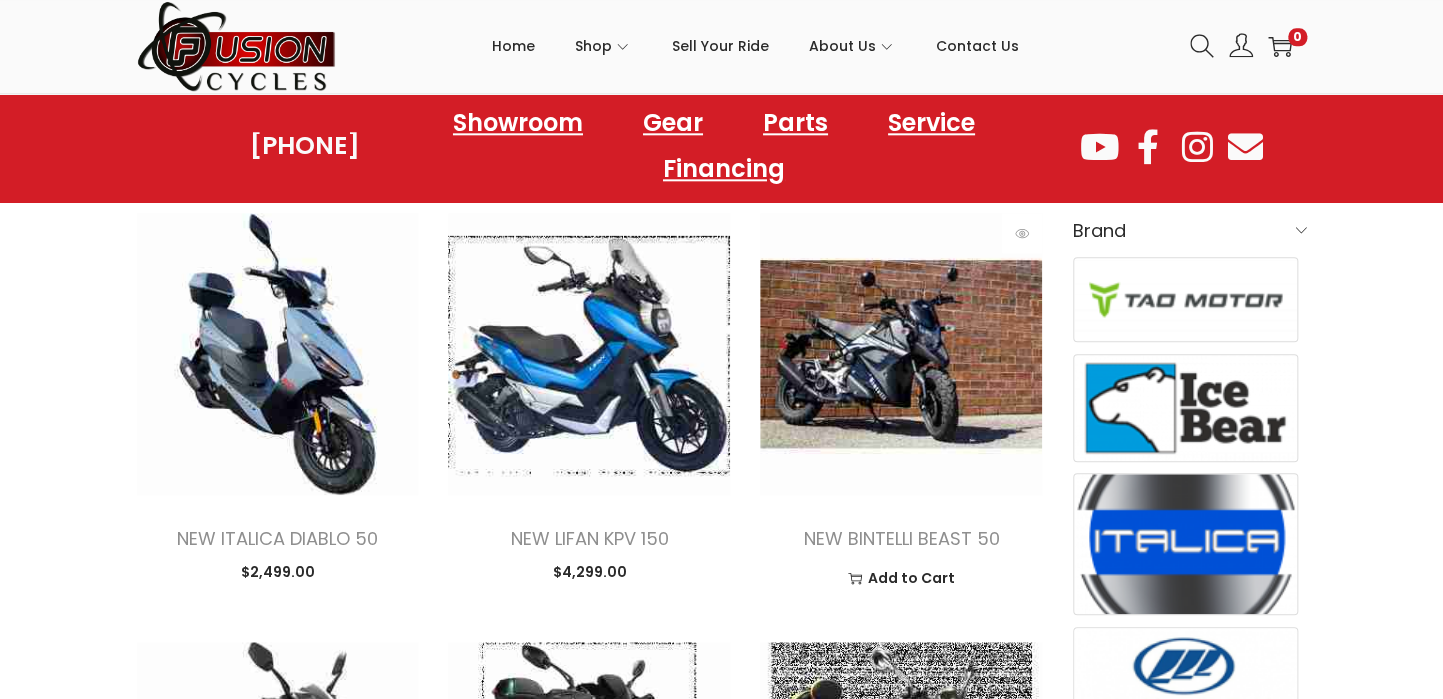 click at bounding box center (901, 354) 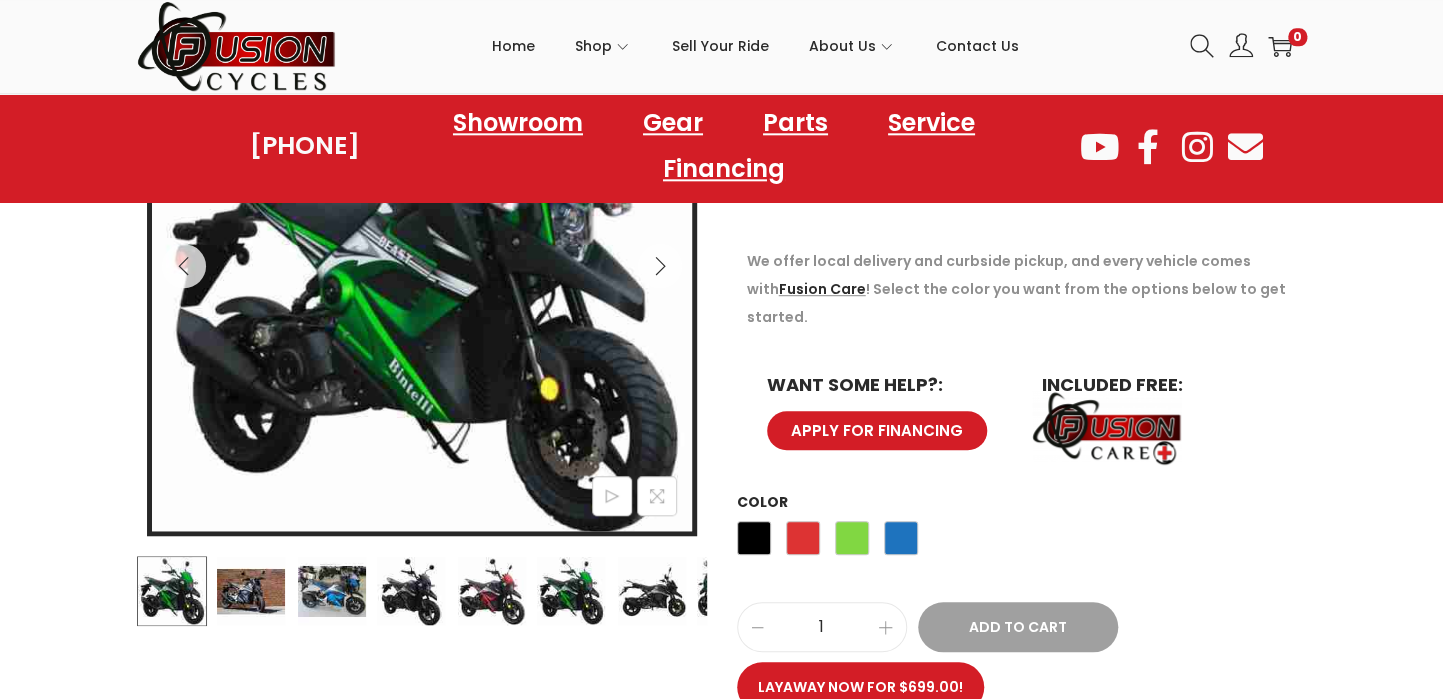 scroll, scrollTop: 420, scrollLeft: 0, axis: vertical 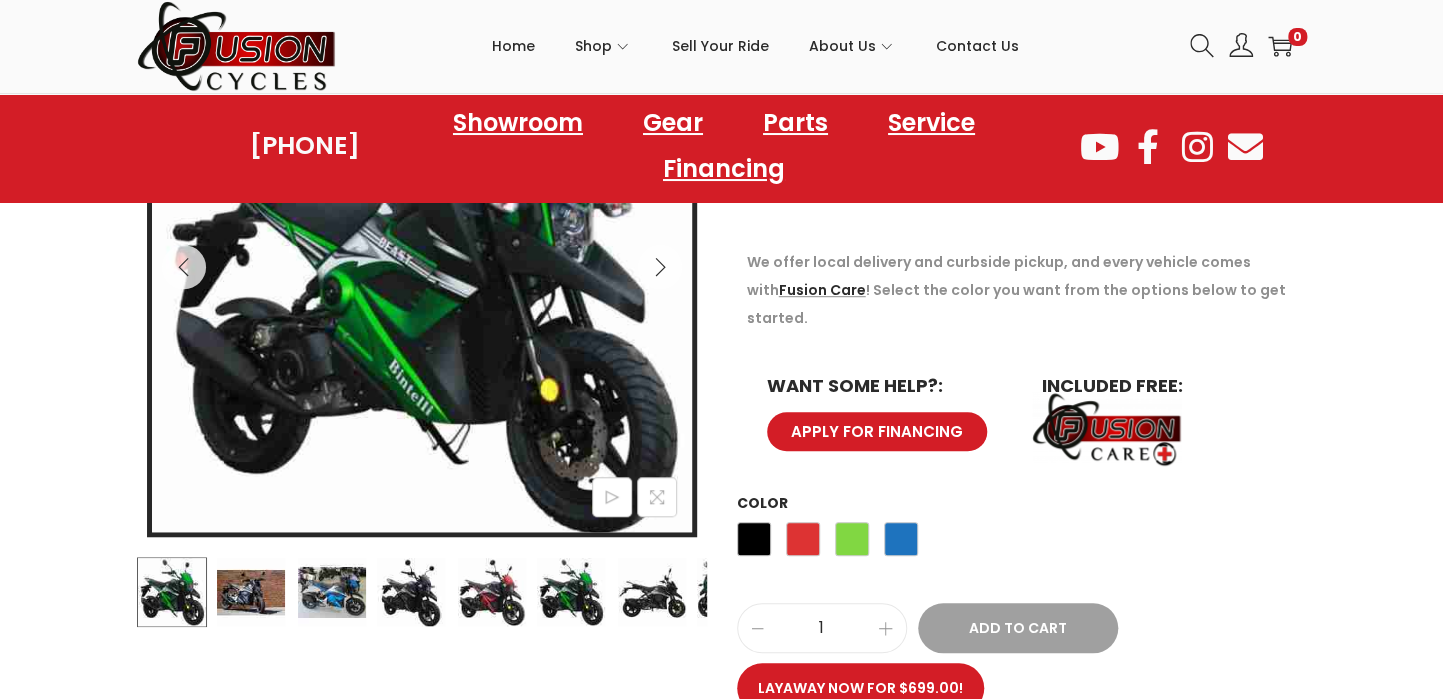 click at bounding box center [251, 592] 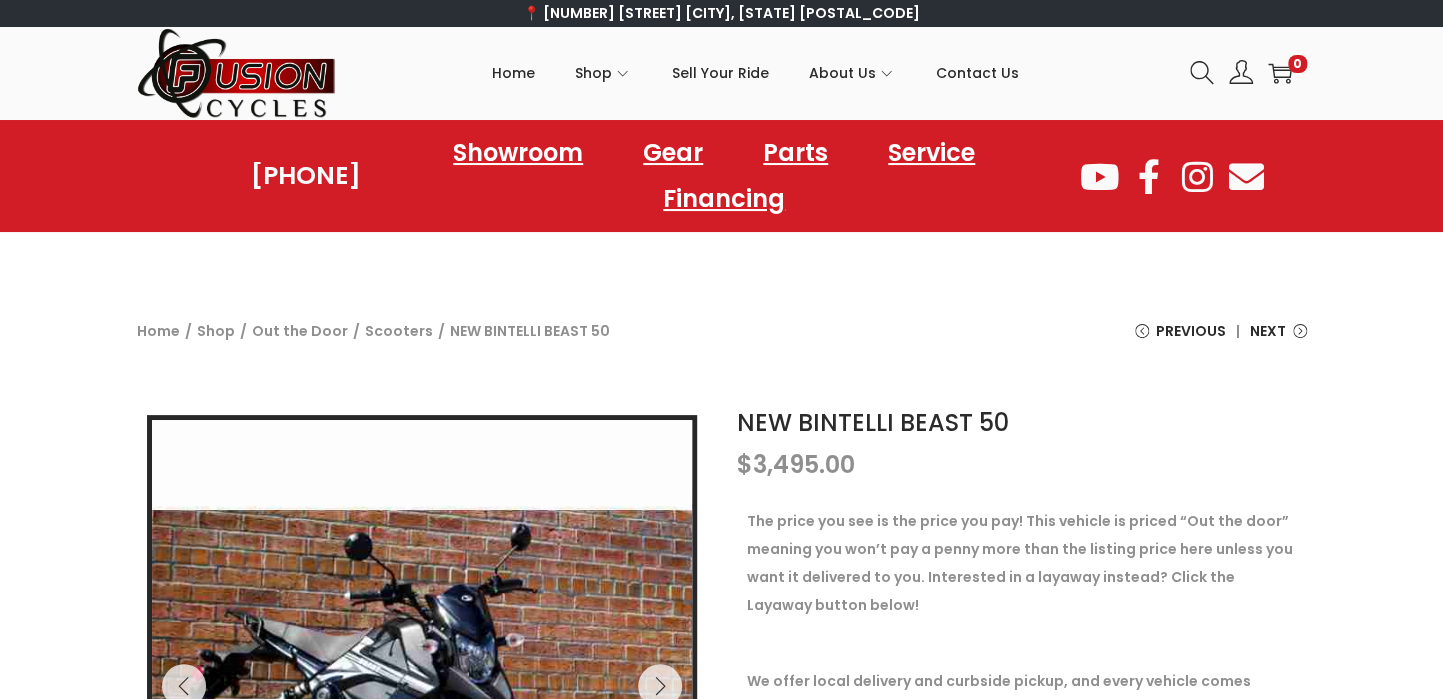 scroll, scrollTop: 0, scrollLeft: 0, axis: both 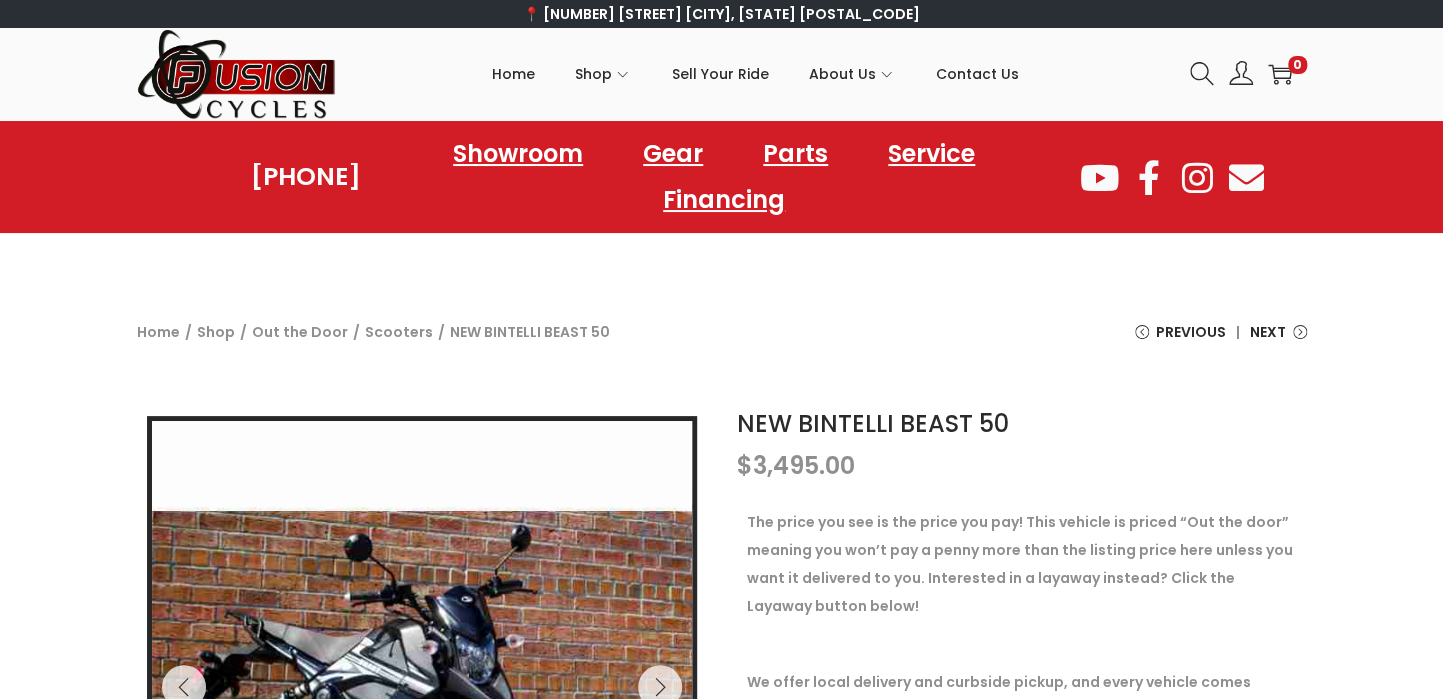 click at bounding box center [1197, 177] 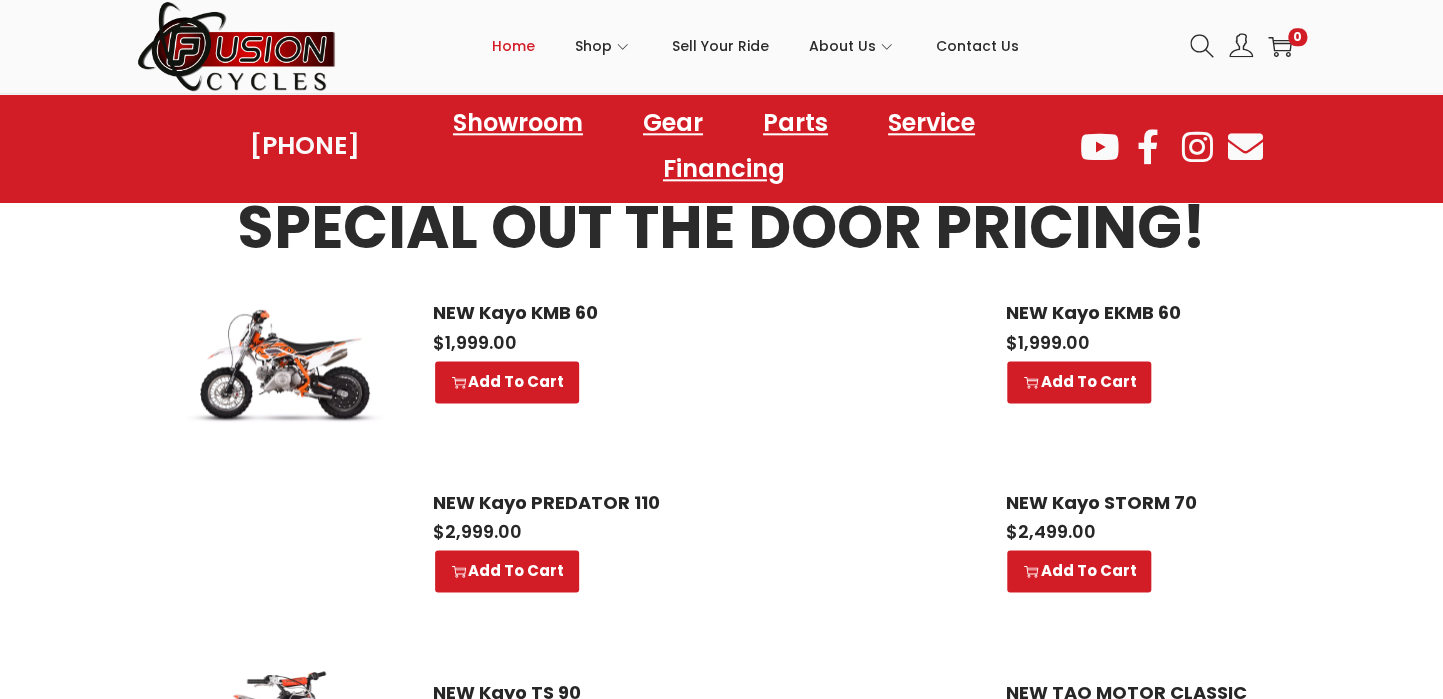 scroll, scrollTop: 1048, scrollLeft: 0, axis: vertical 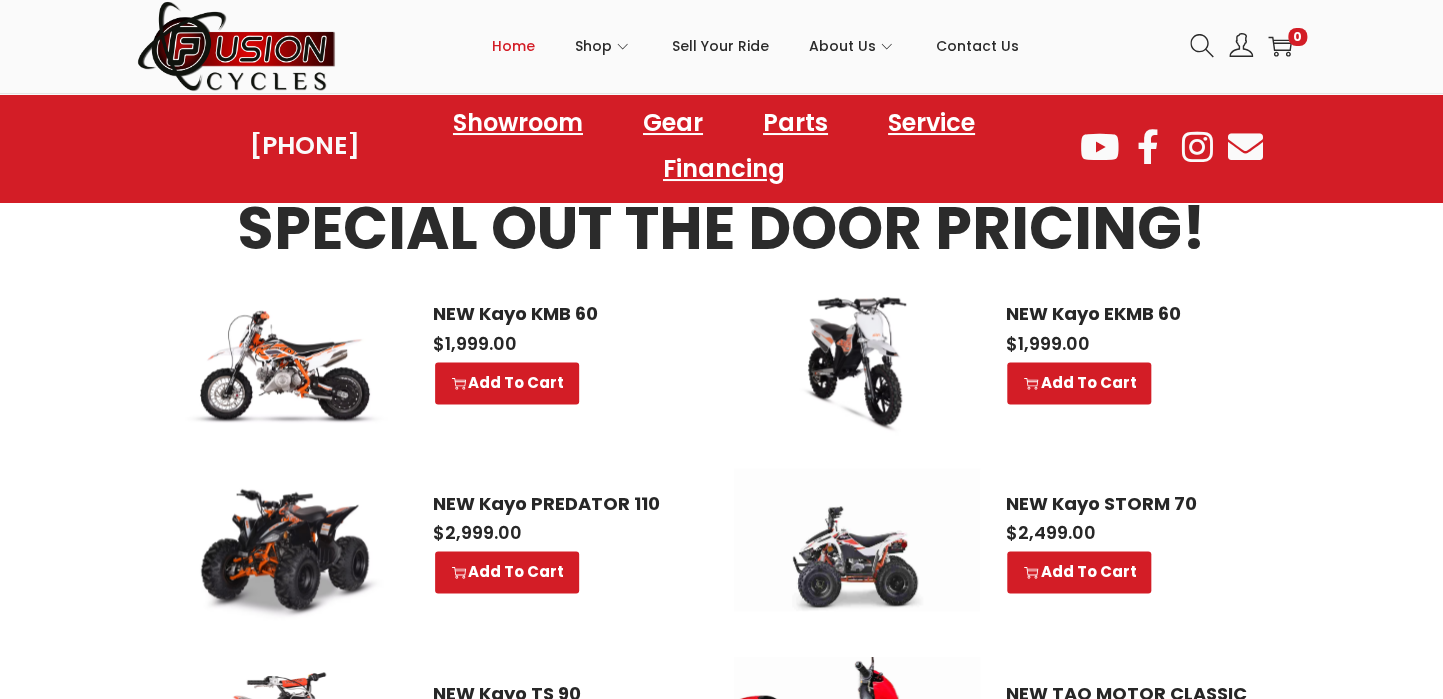 click at bounding box center [1099, 146] 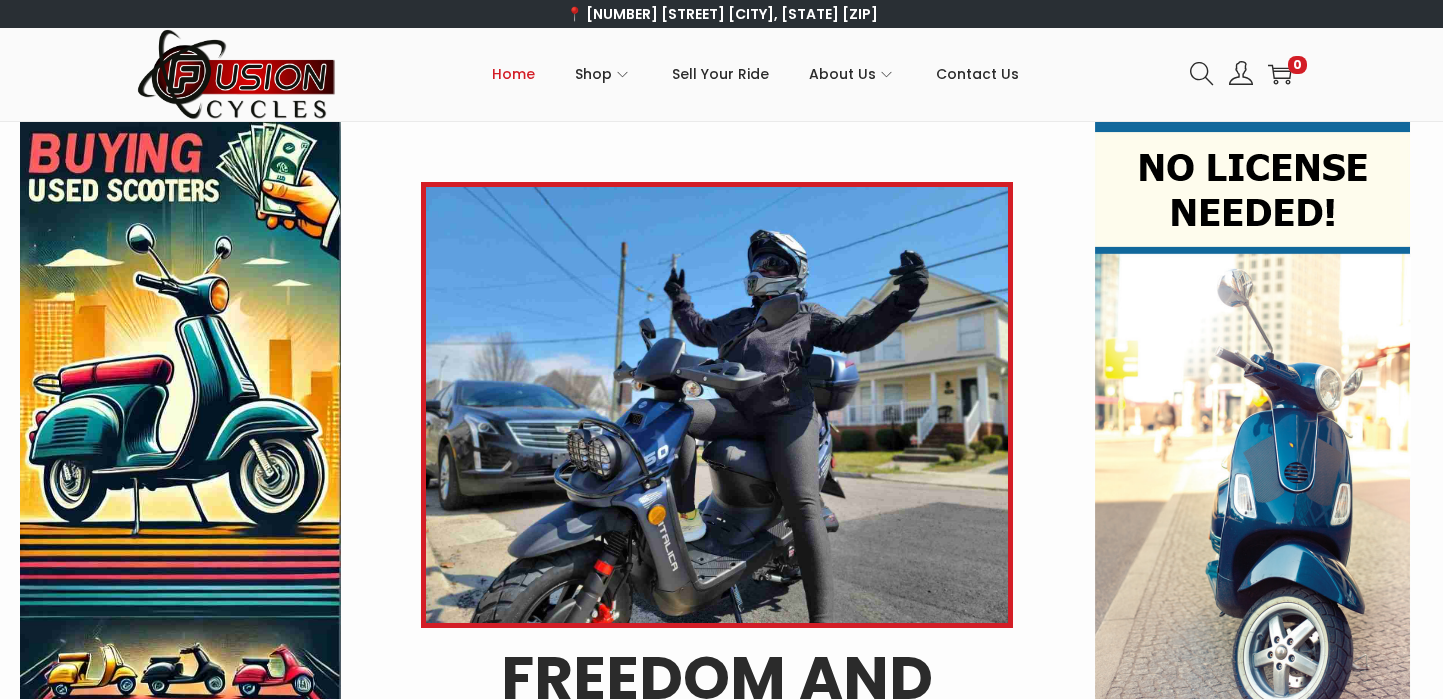 scroll, scrollTop: 0, scrollLeft: 0, axis: both 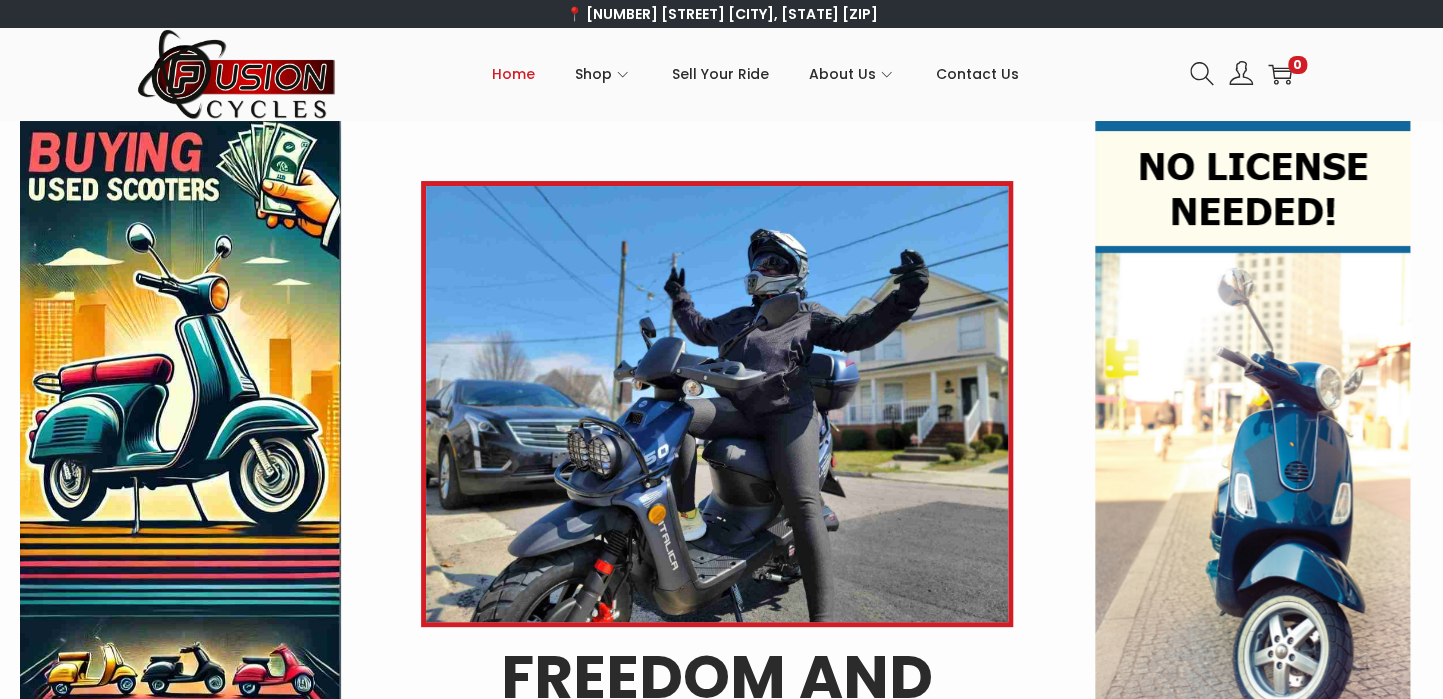 click at bounding box center (237, 74) 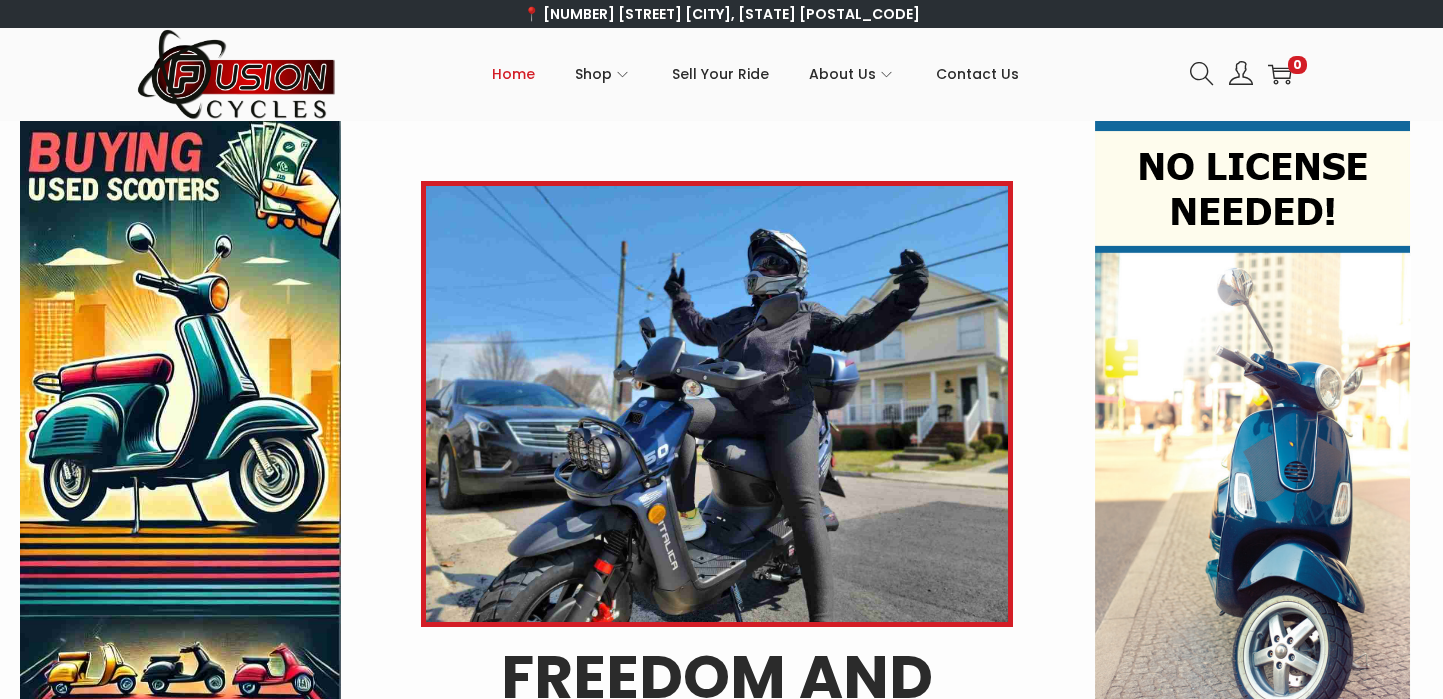scroll, scrollTop: 0, scrollLeft: 0, axis: both 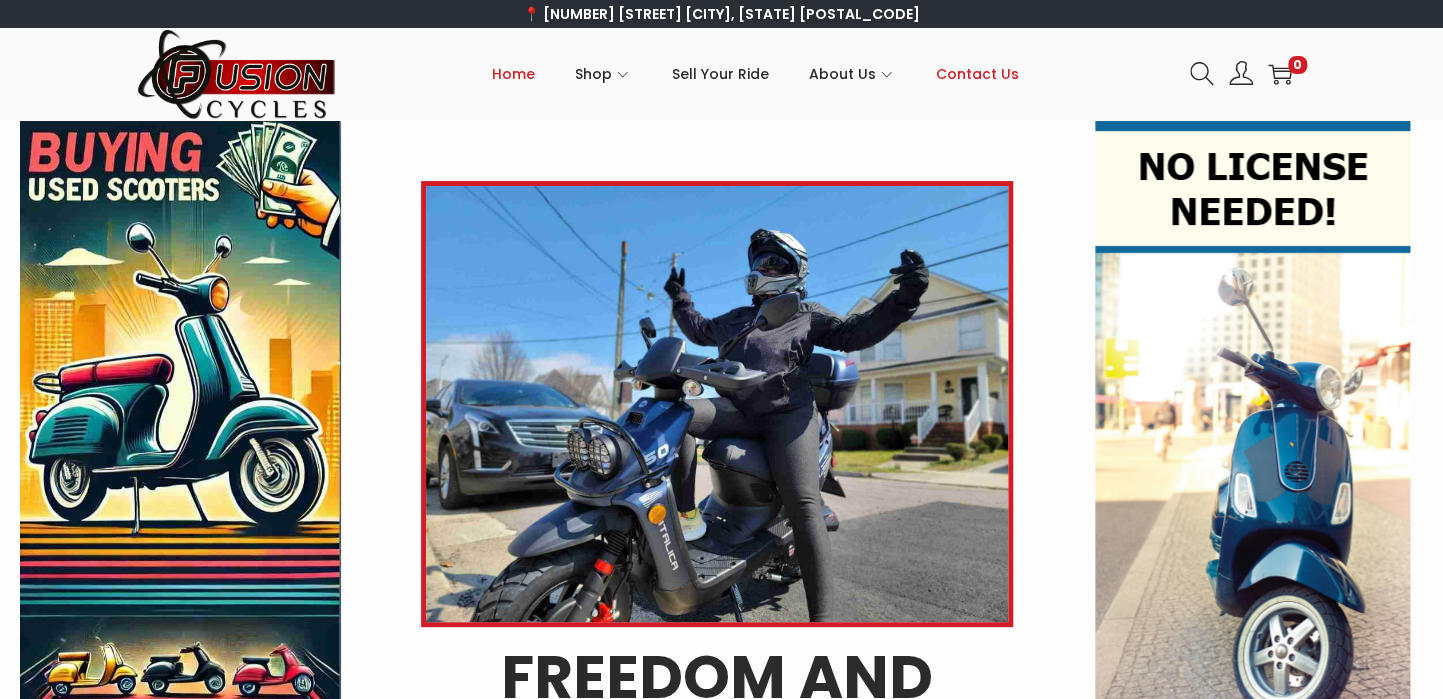 click on "Contact Us" at bounding box center (977, 74) 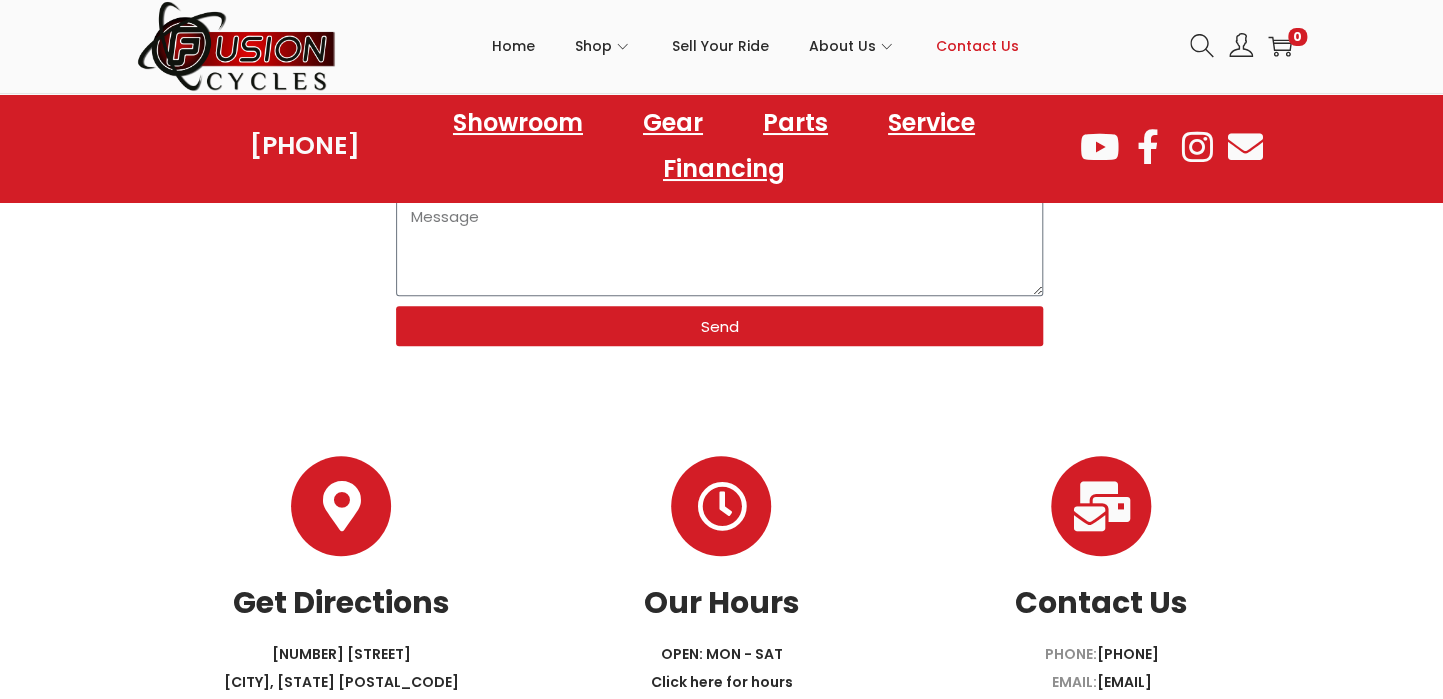 scroll, scrollTop: 733, scrollLeft: 0, axis: vertical 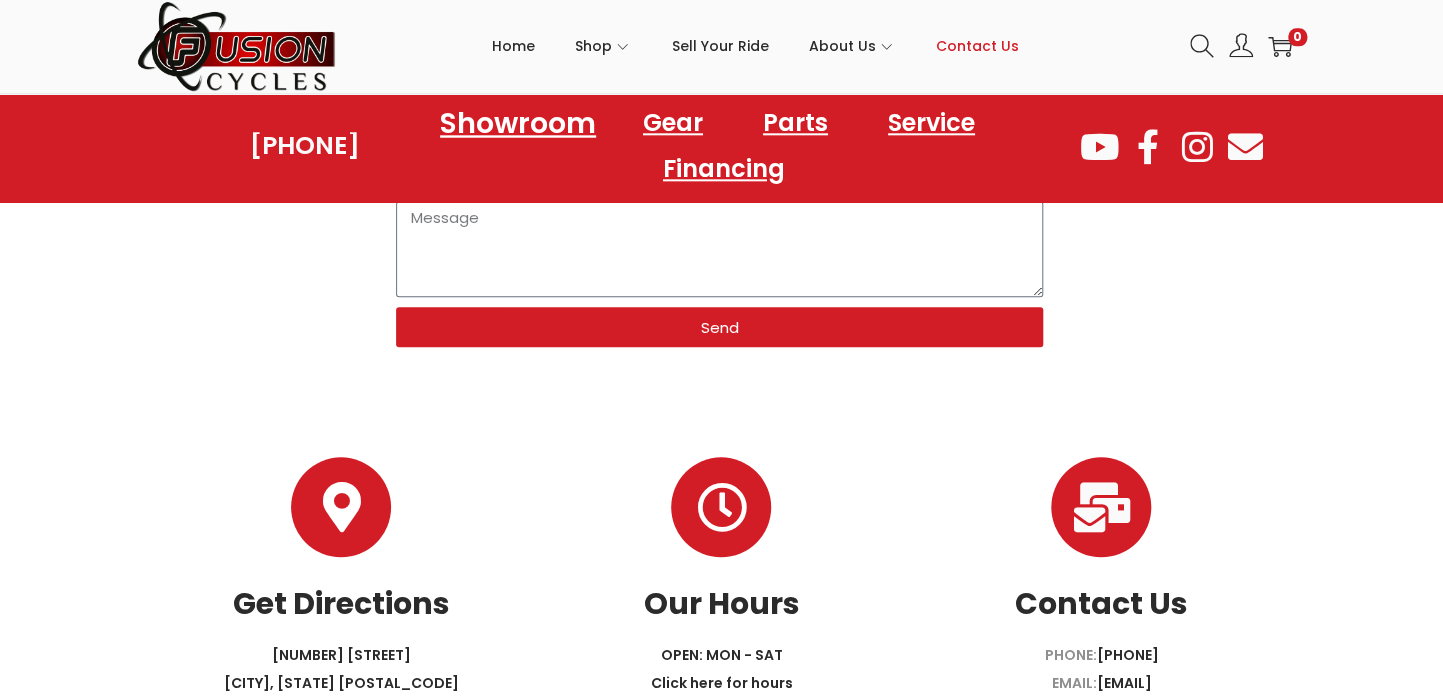 click on "Showroom" 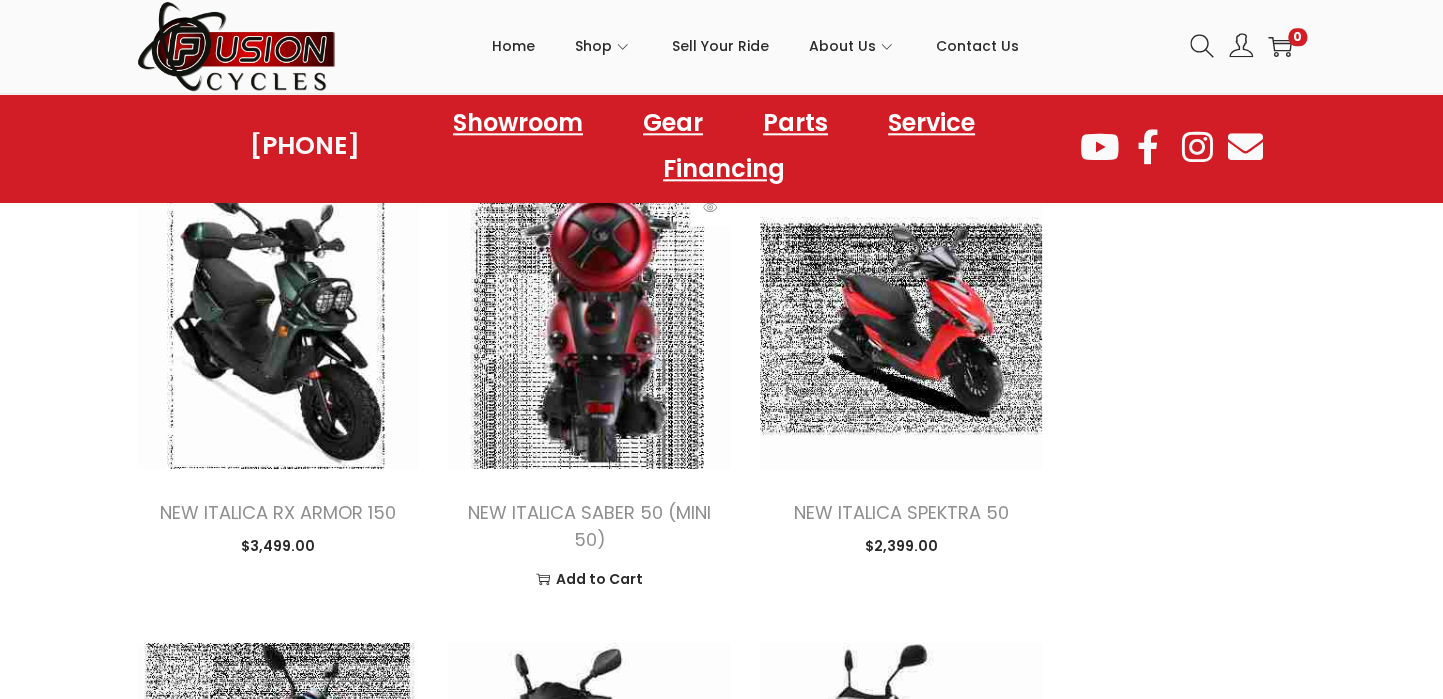 scroll, scrollTop: 2829, scrollLeft: 0, axis: vertical 